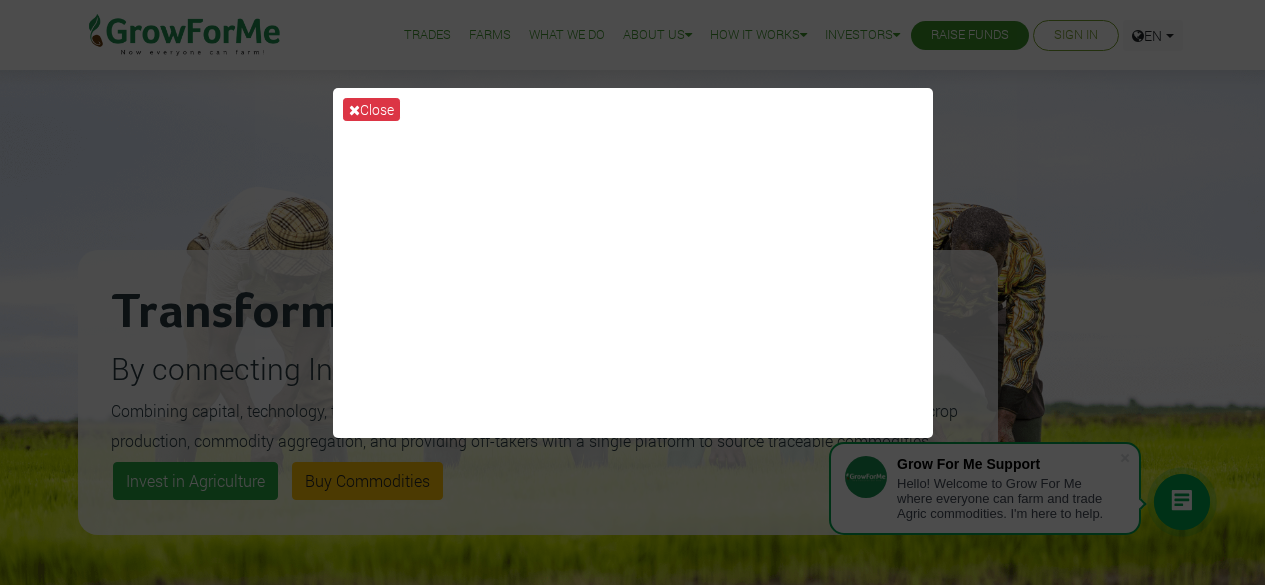 scroll, scrollTop: 0, scrollLeft: 0, axis: both 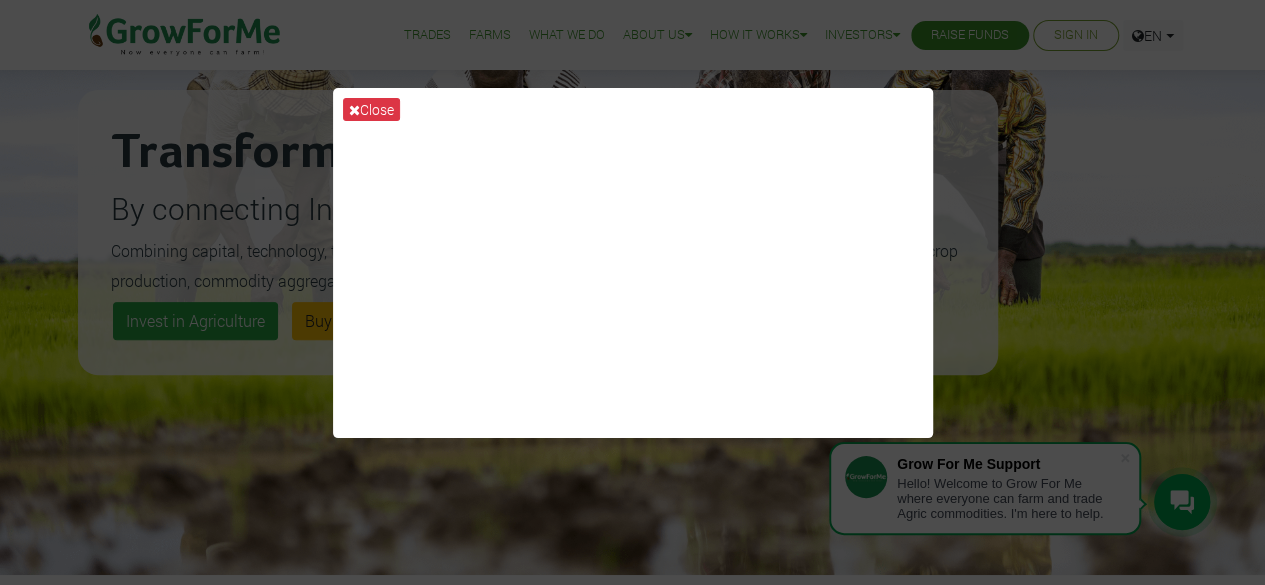 click on "Close" at bounding box center [632, 292] 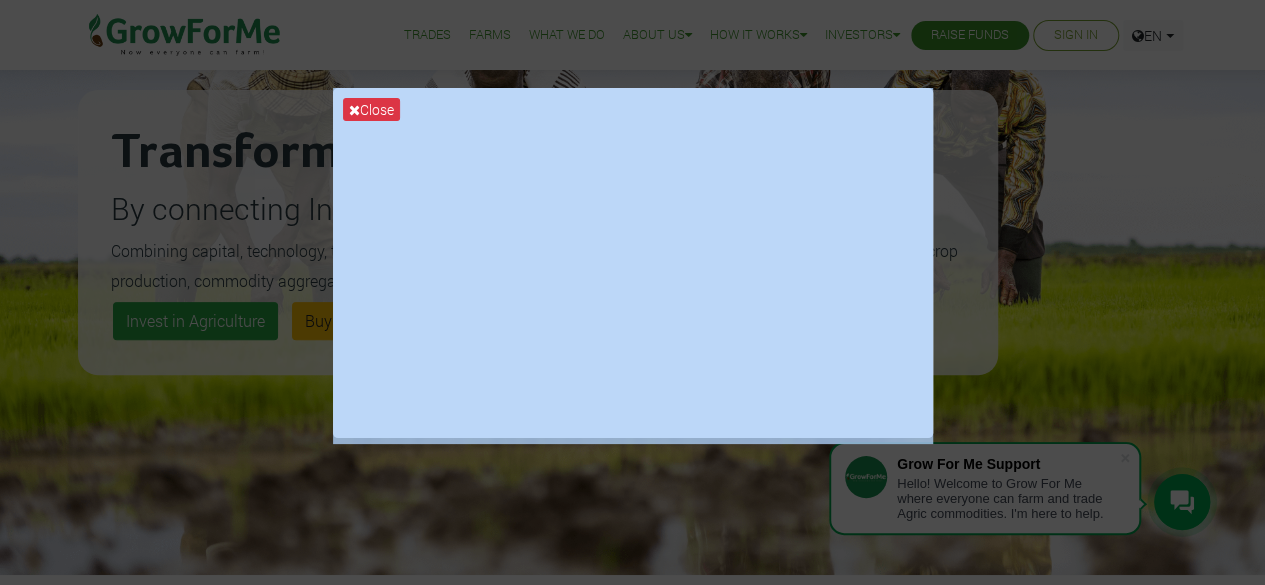 click on "Close" at bounding box center (632, 292) 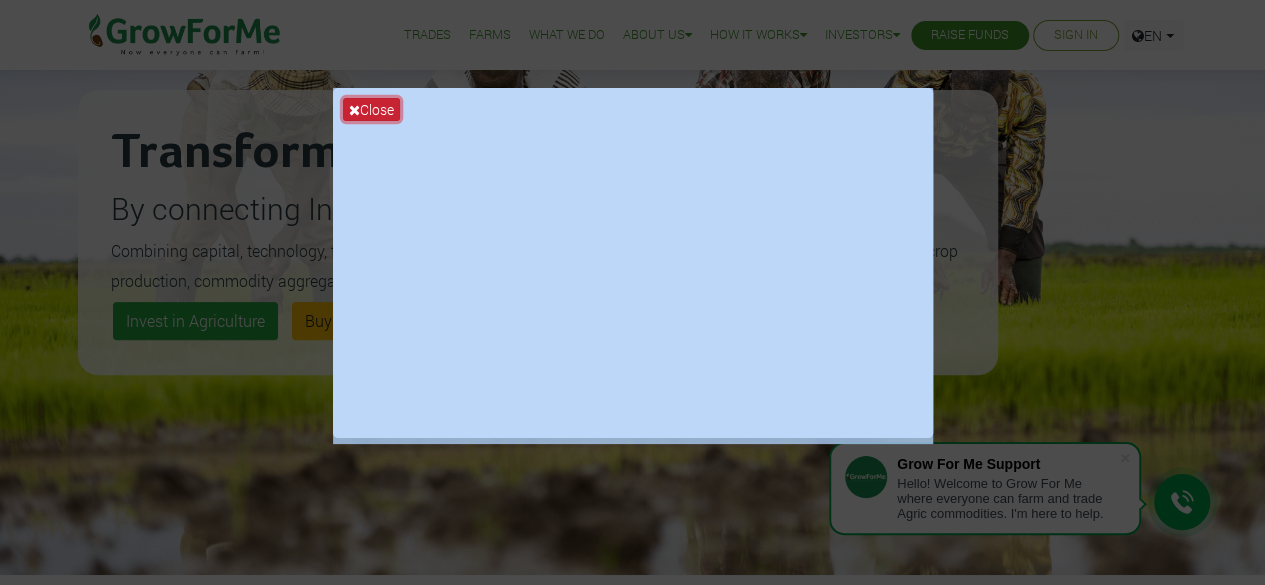 click on "Close" at bounding box center [371, 109] 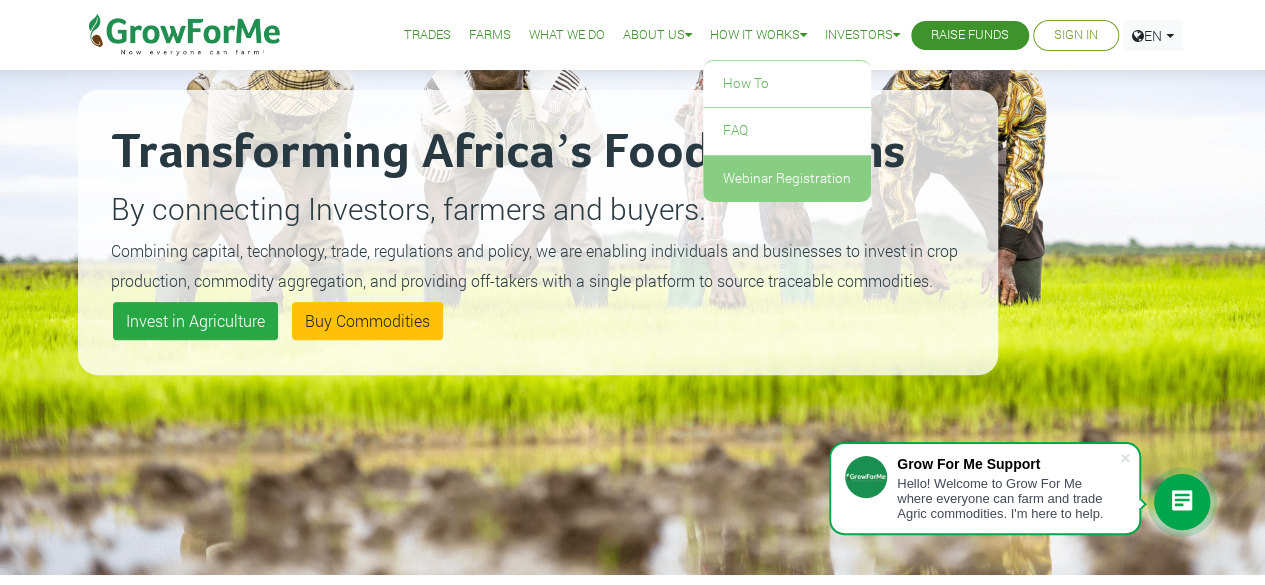 click on "Webinar Registration" at bounding box center [787, 179] 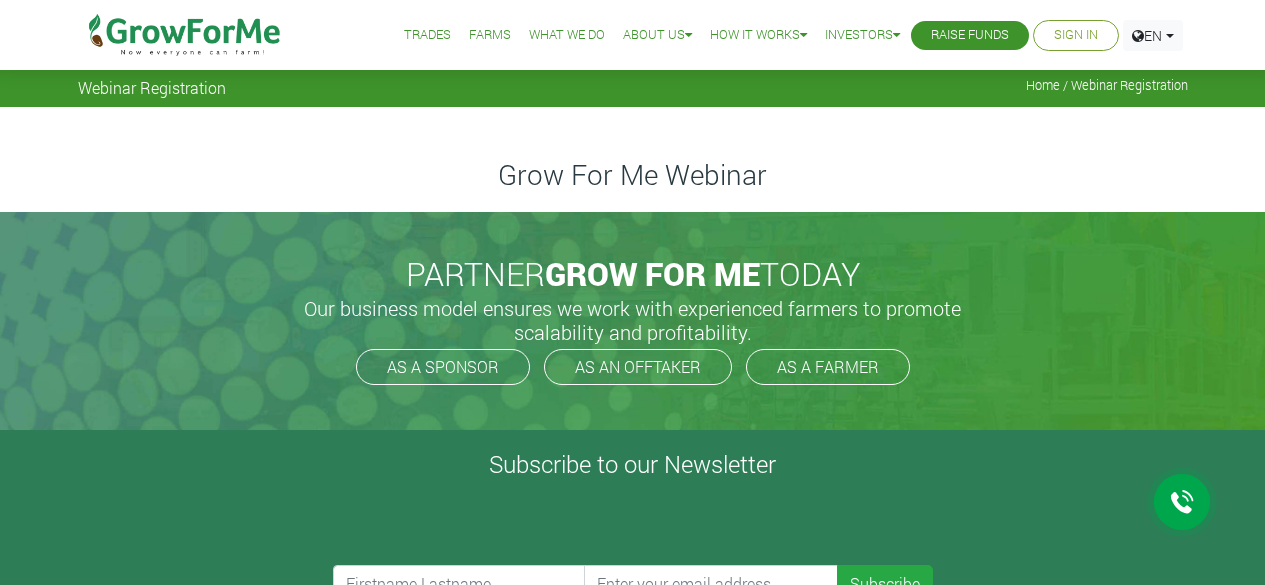 scroll, scrollTop: 0, scrollLeft: 0, axis: both 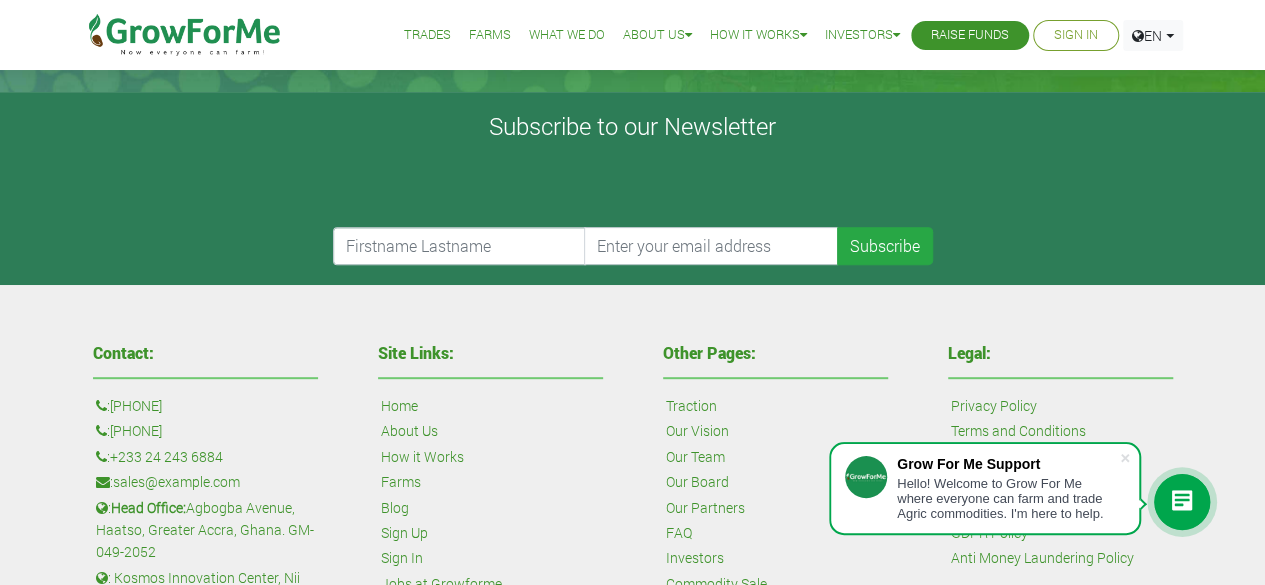 click on "Trades" at bounding box center [427, 35] 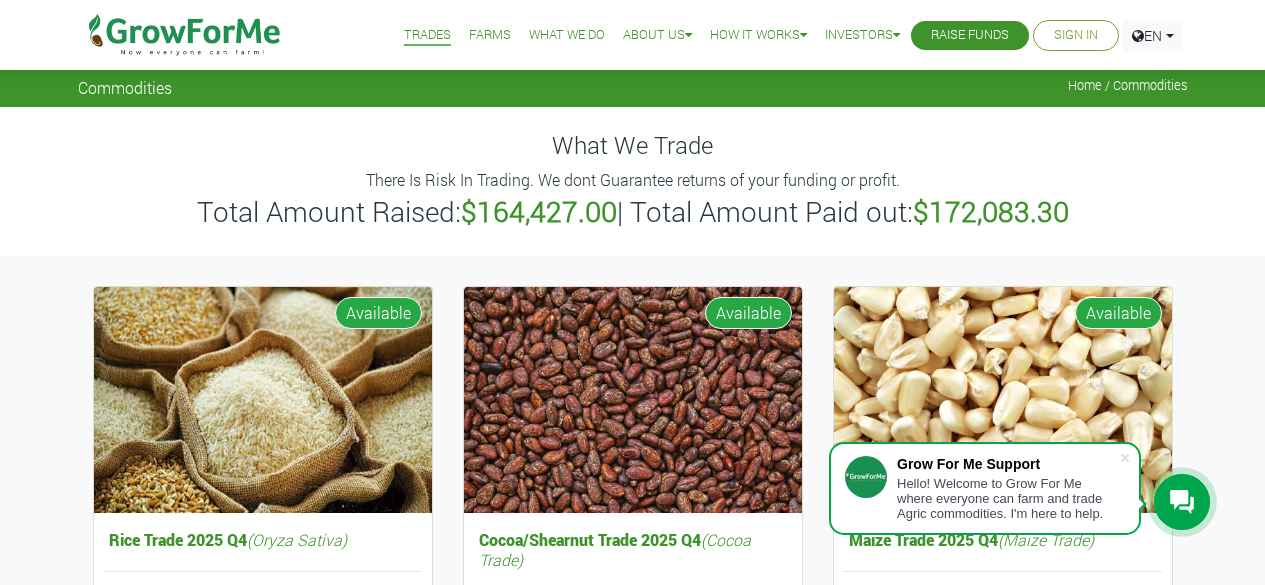 scroll, scrollTop: 0, scrollLeft: 0, axis: both 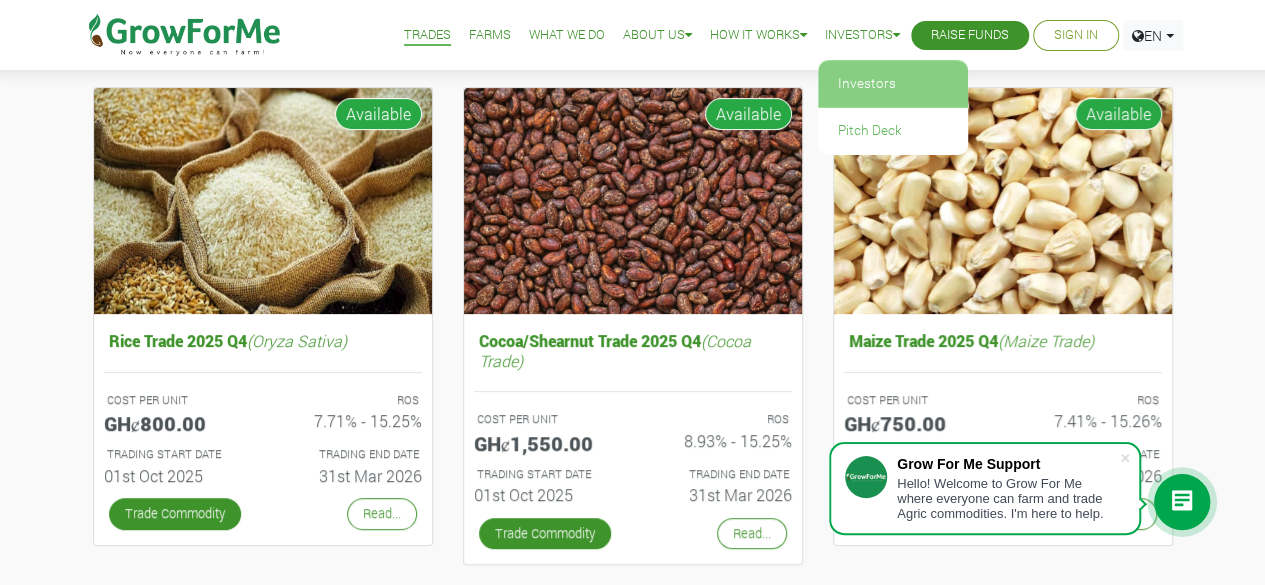 click on "Investors" at bounding box center [893, 84] 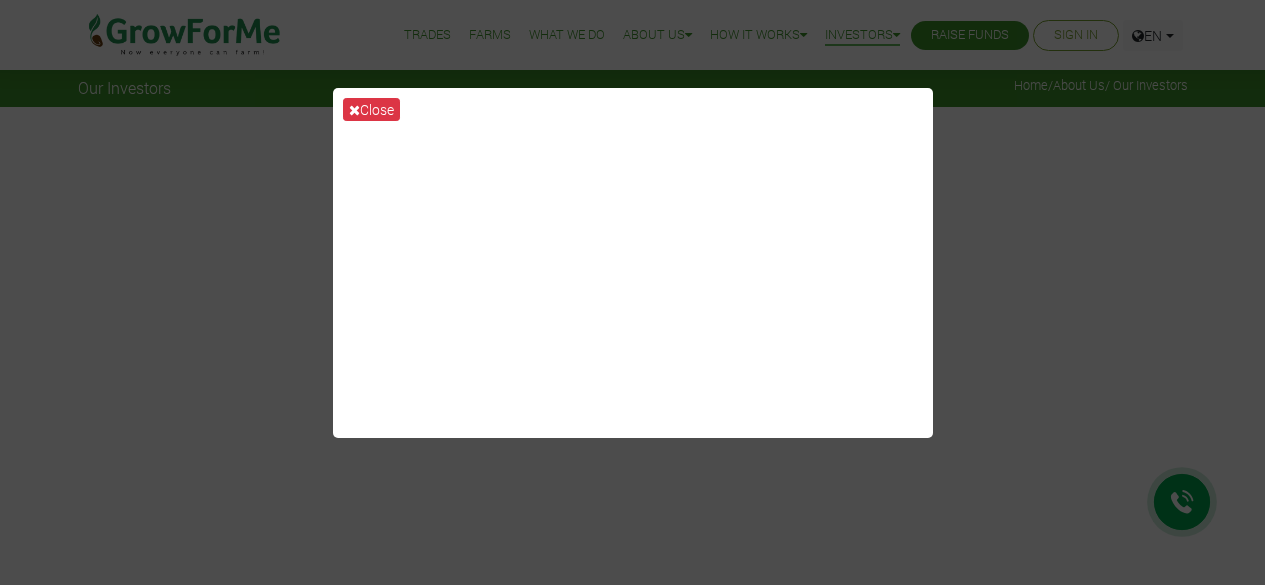 scroll, scrollTop: 0, scrollLeft: 0, axis: both 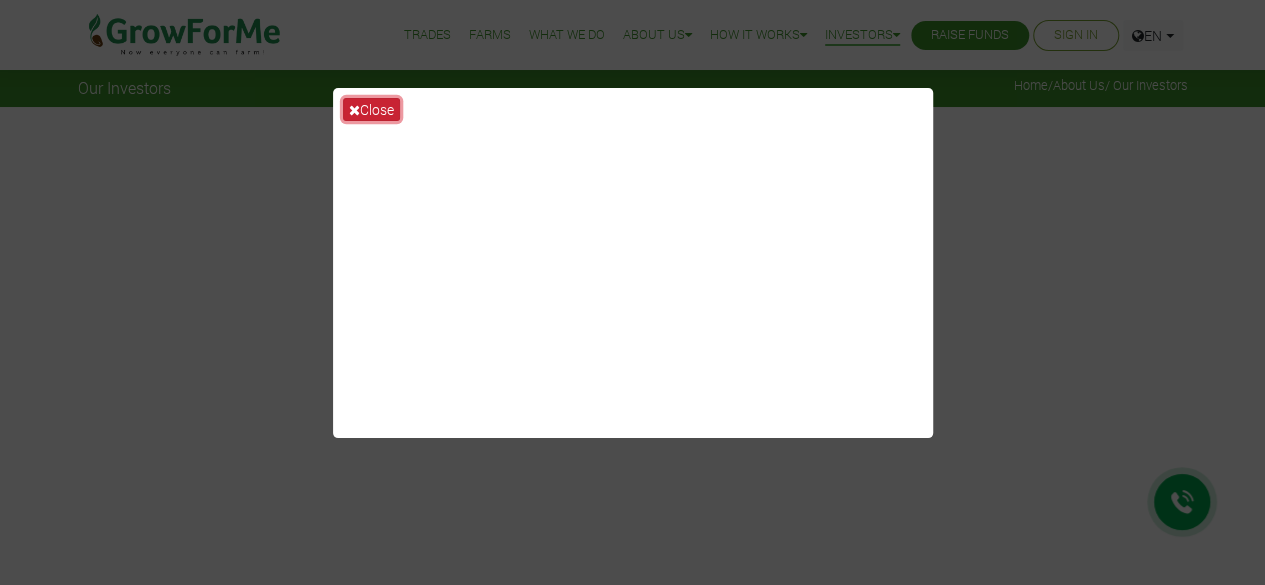 click on "Close" at bounding box center [371, 109] 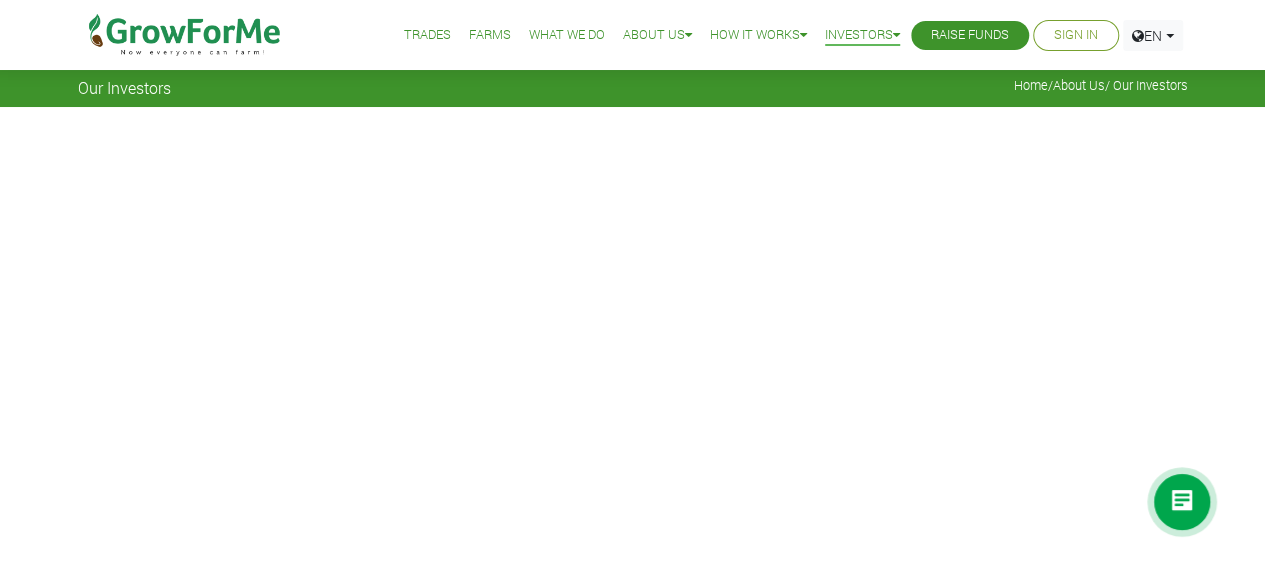 scroll, scrollTop: 512, scrollLeft: 0, axis: vertical 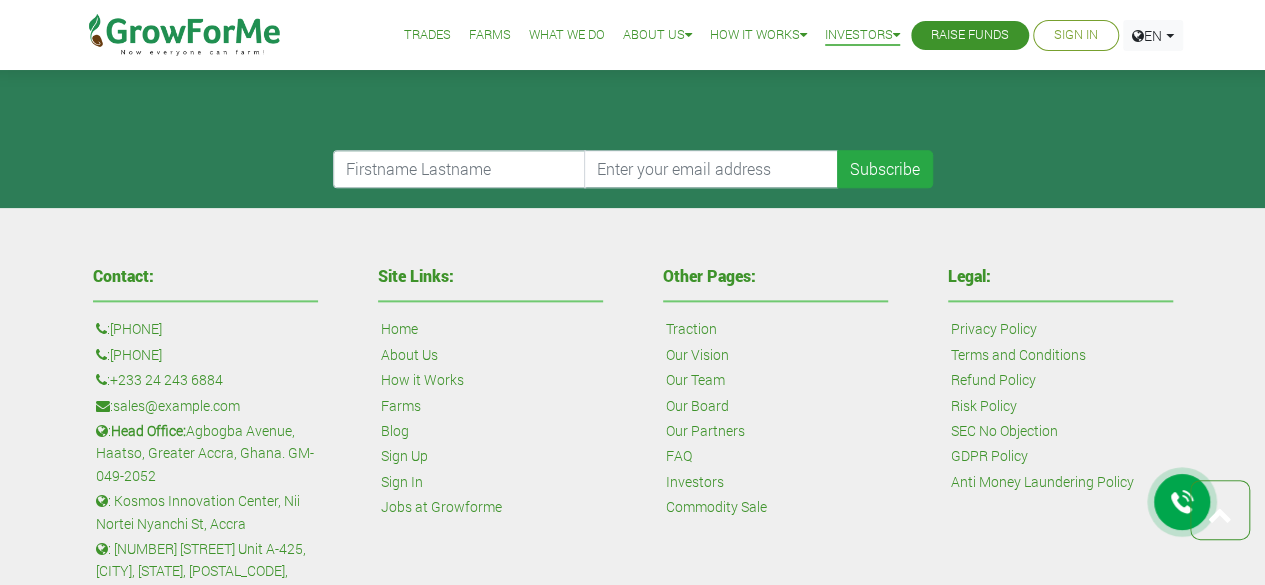 click on "Our Partners" at bounding box center (705, 431) 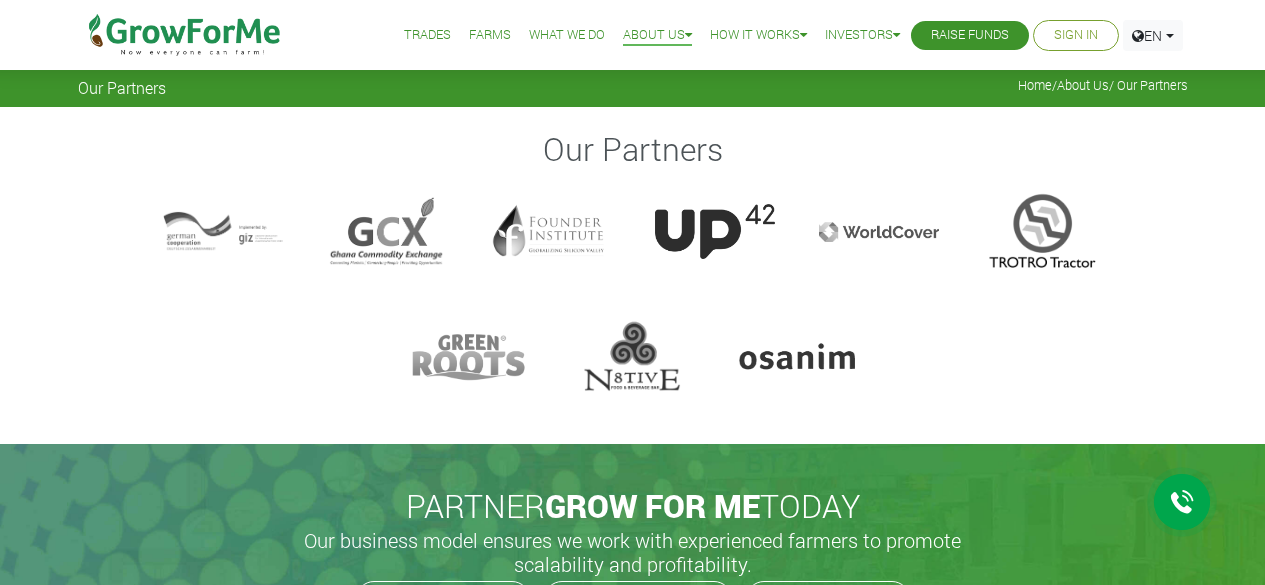 scroll, scrollTop: 80, scrollLeft: 0, axis: vertical 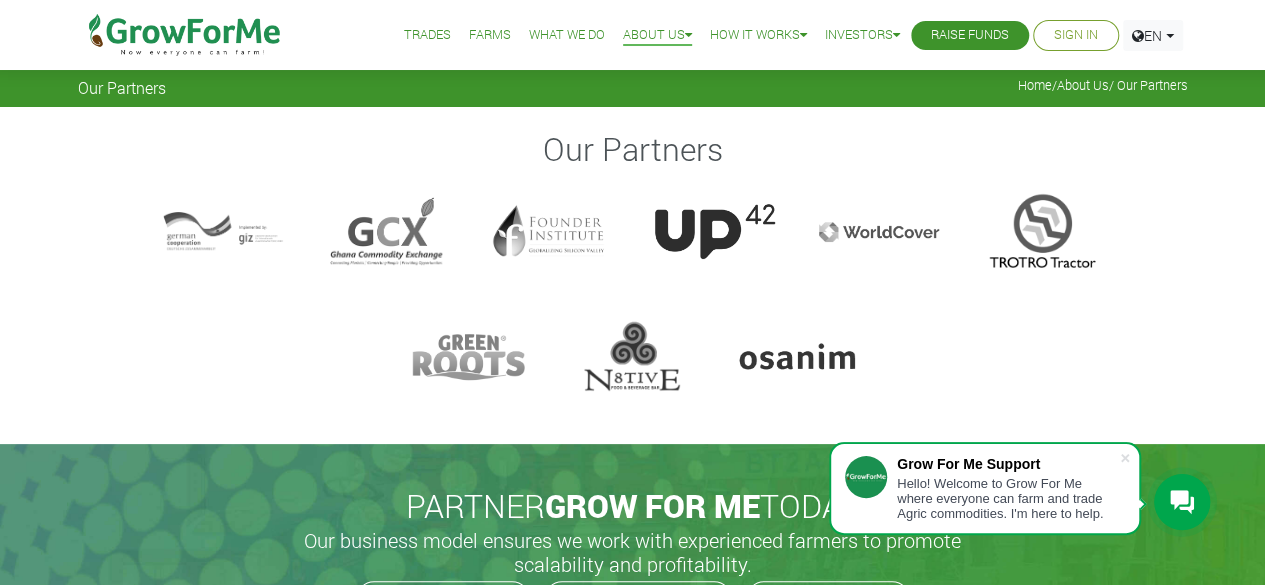 click on "Raise Funds" at bounding box center [970, 35] 